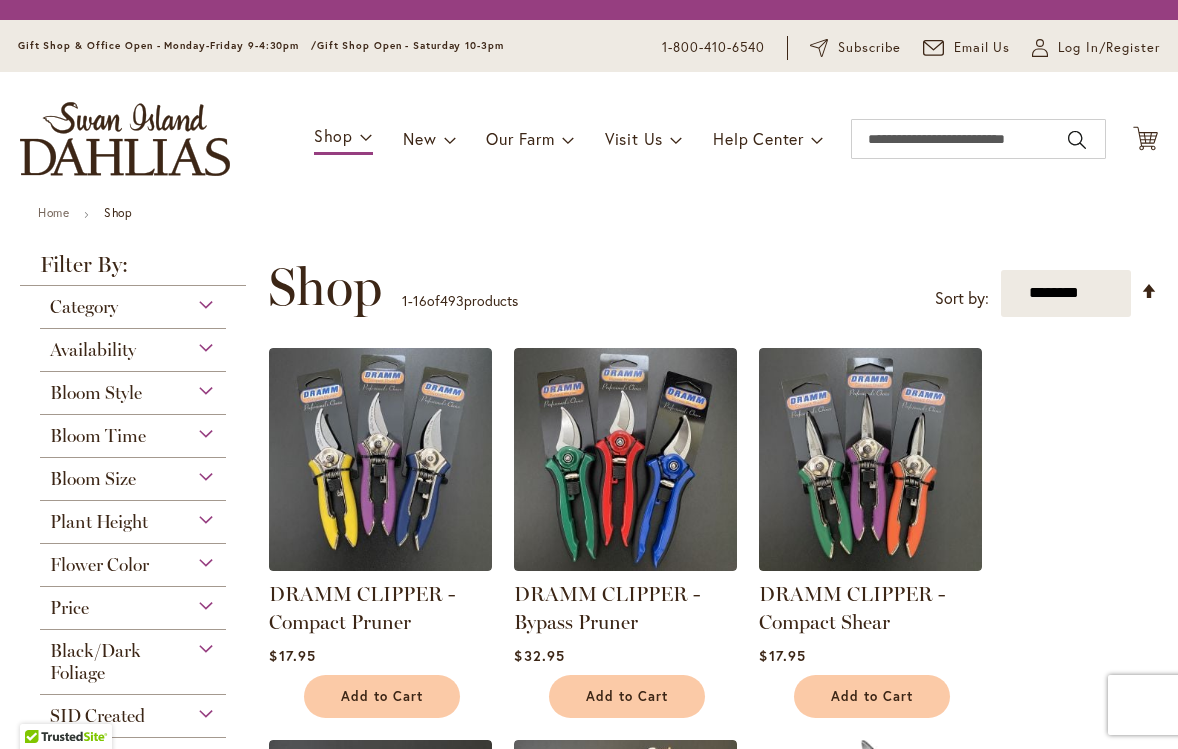 scroll, scrollTop: 0, scrollLeft: 0, axis: both 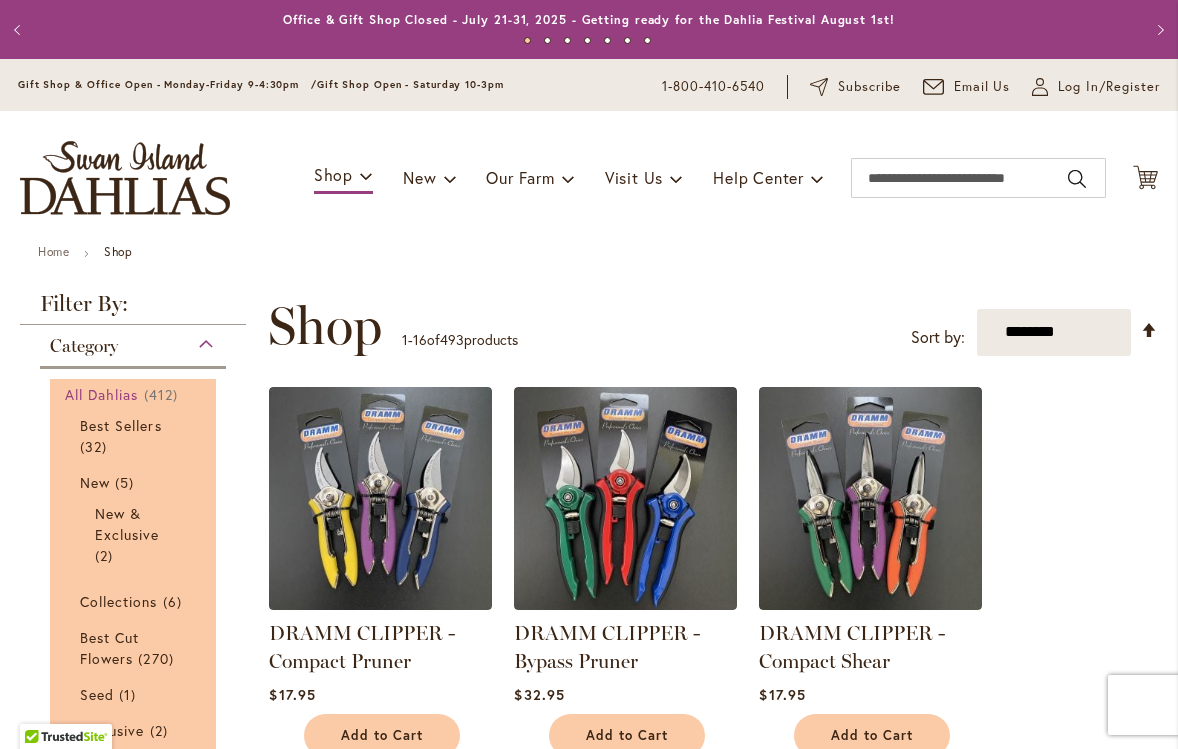 click on "All Dahlias" at bounding box center (102, 394) 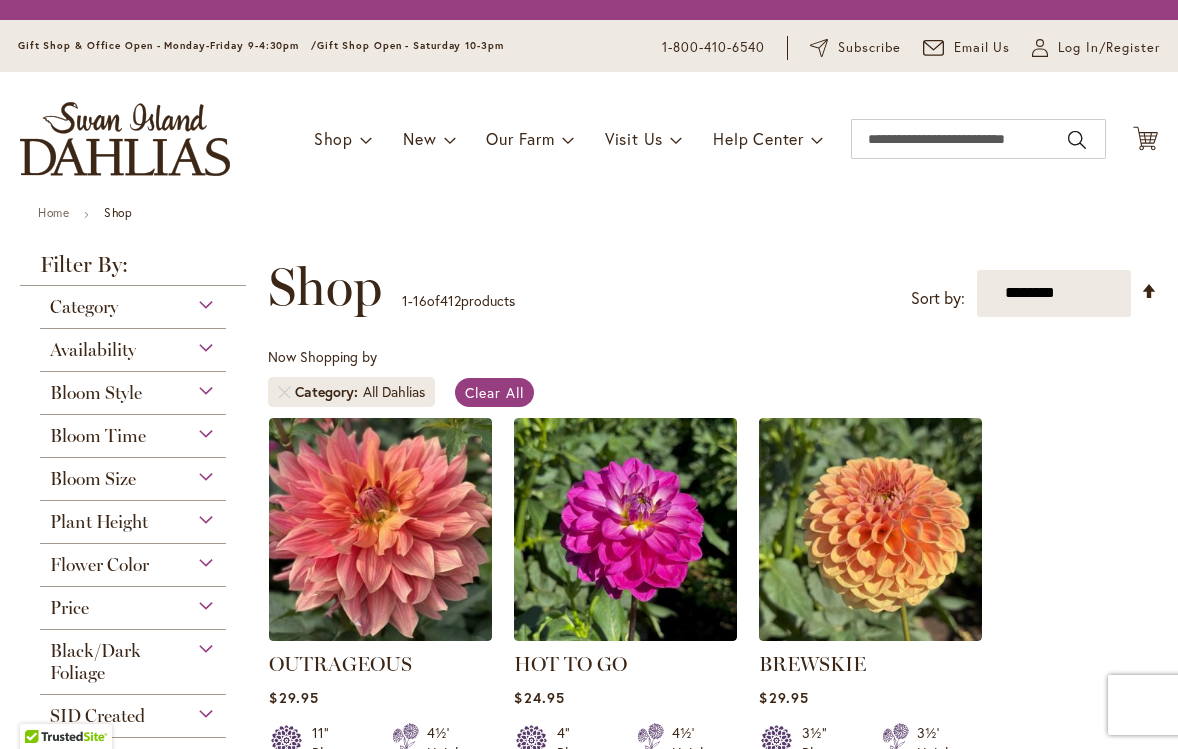 scroll, scrollTop: 0, scrollLeft: 0, axis: both 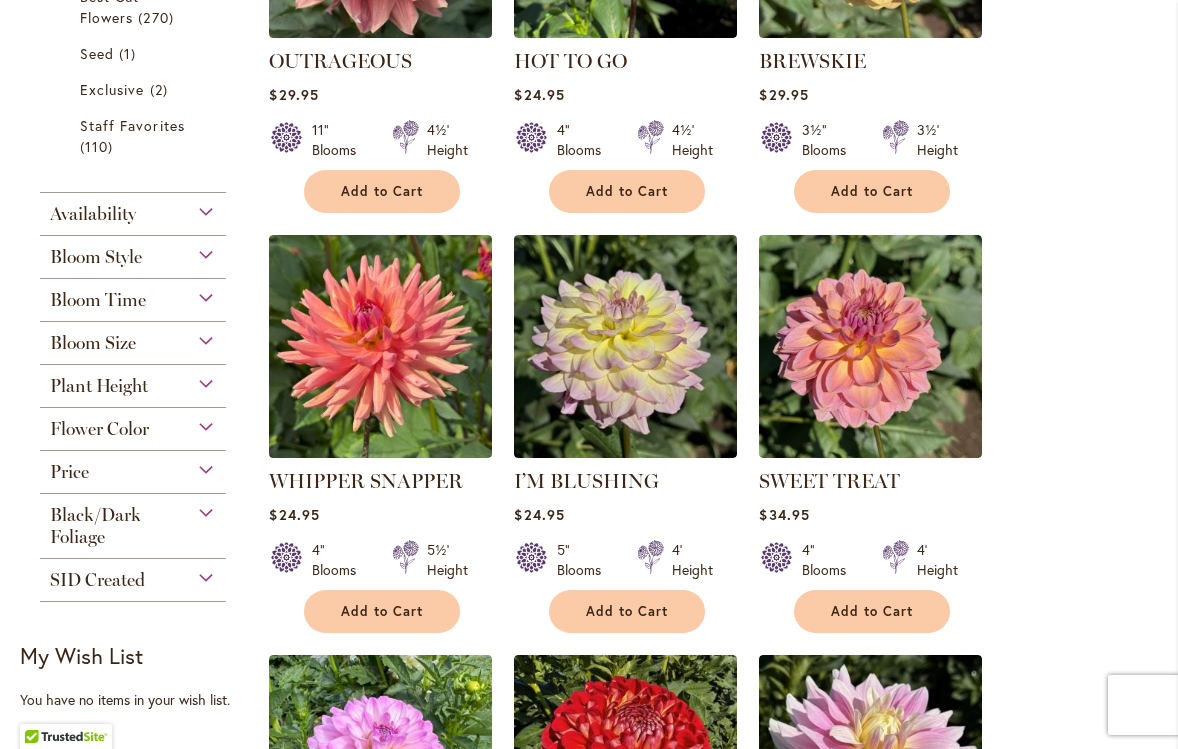click on "Flower Color" at bounding box center [133, 424] 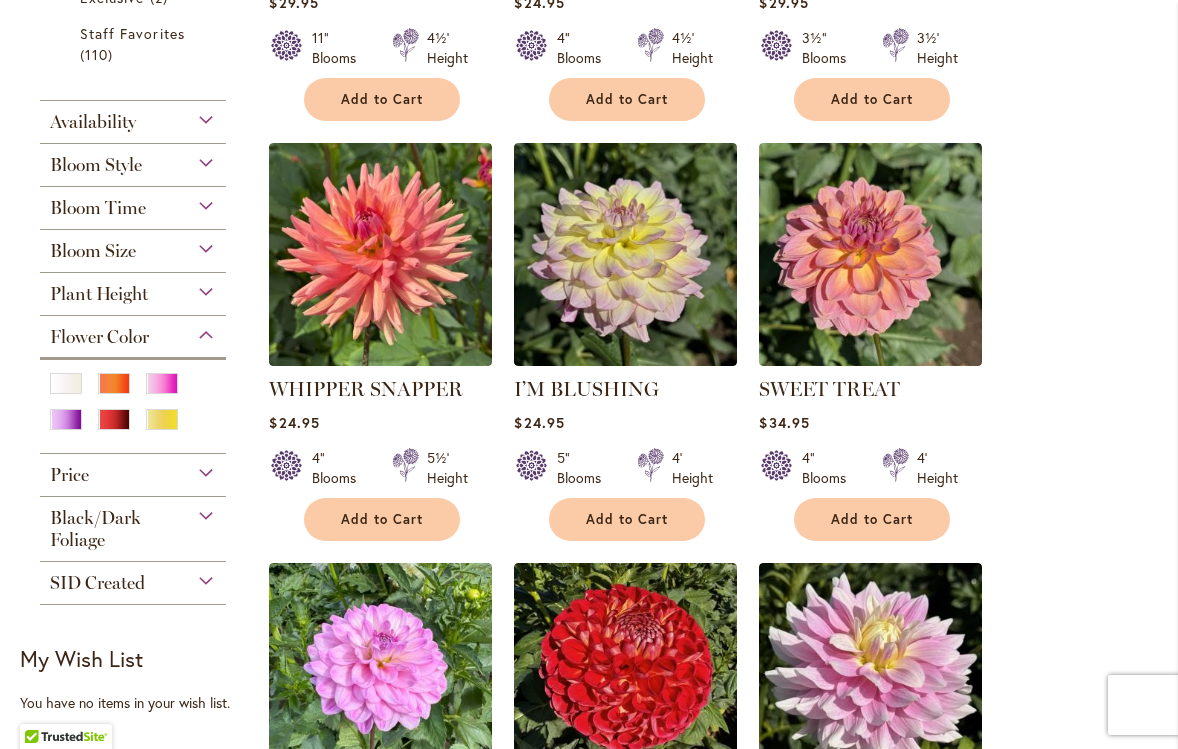 scroll, scrollTop: 736, scrollLeft: 0, axis: vertical 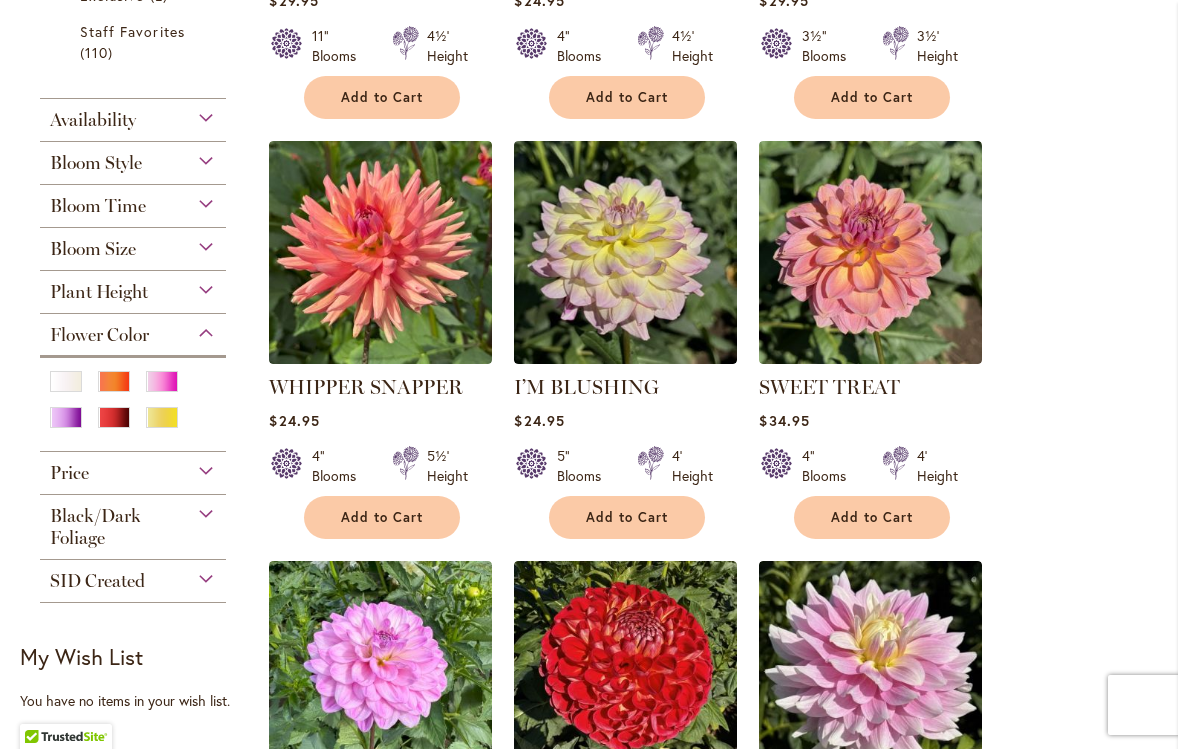click at bounding box center (133, 407) 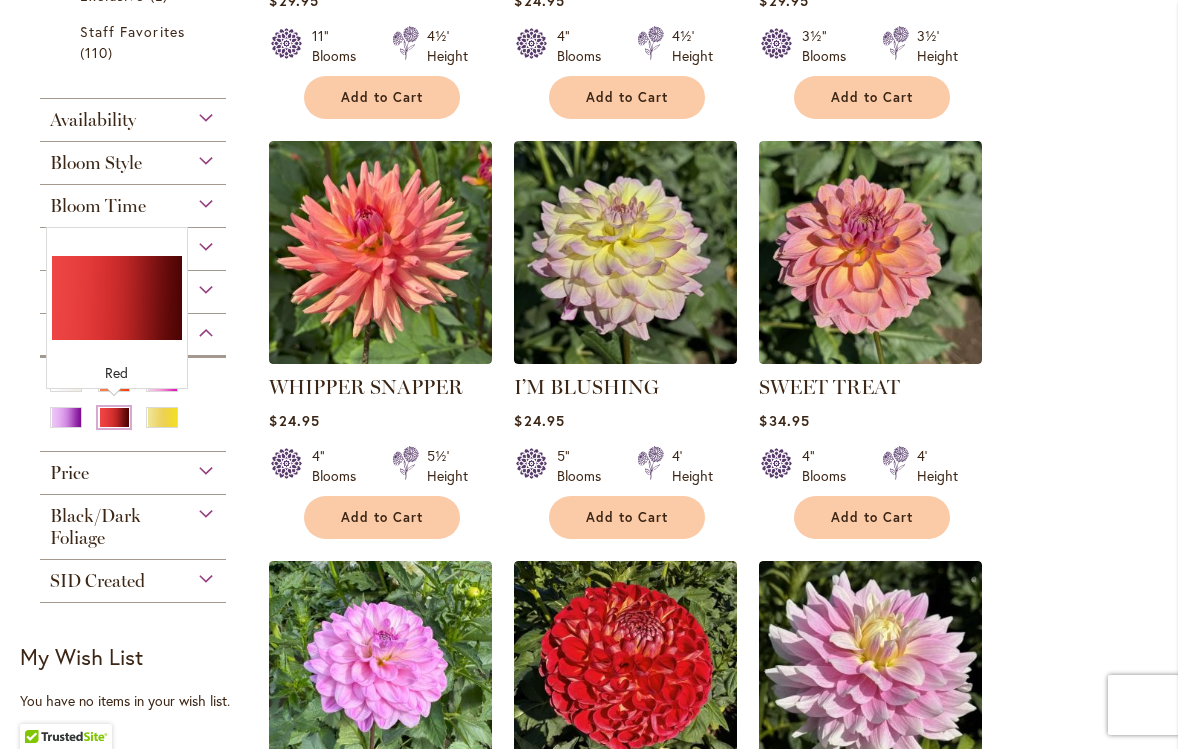 click at bounding box center [114, 417] 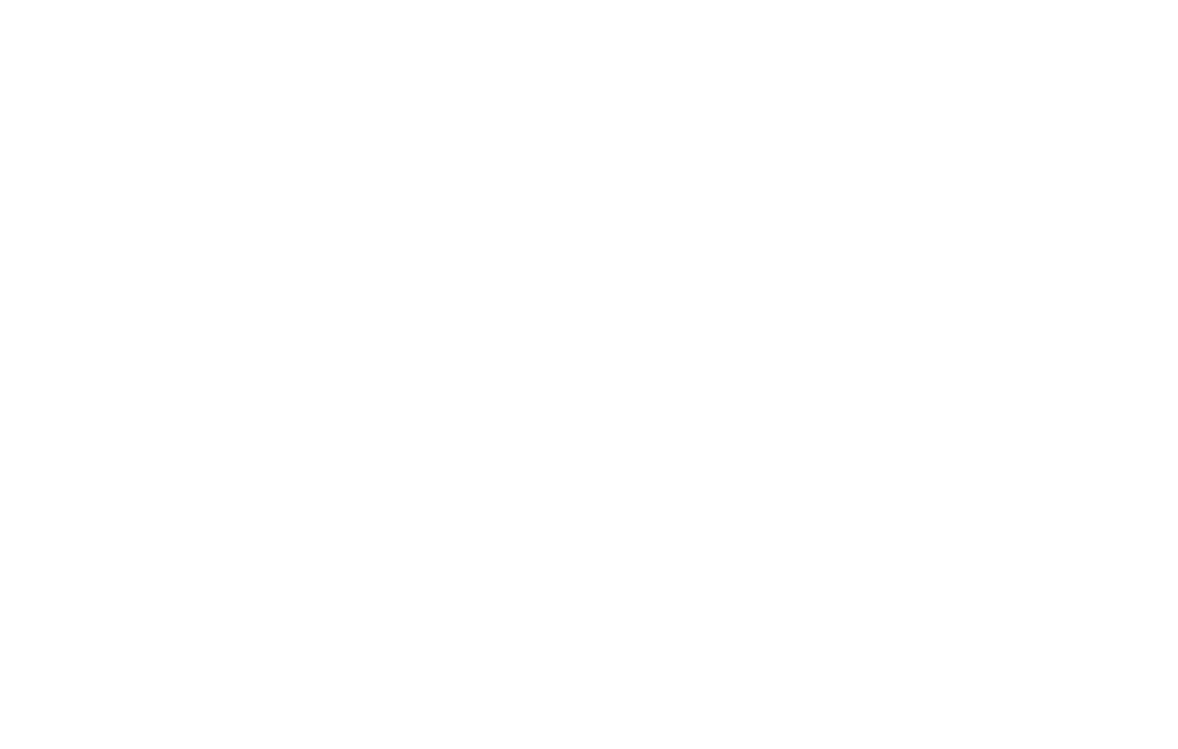 scroll, scrollTop: 0, scrollLeft: 0, axis: both 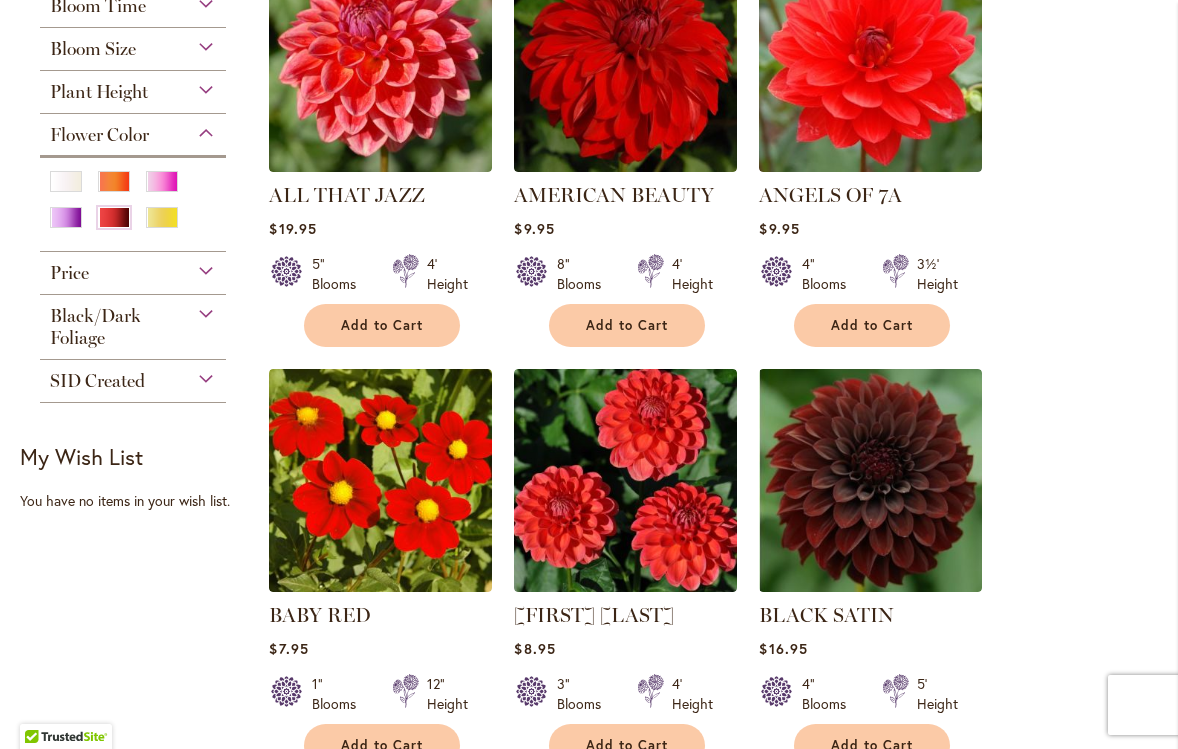 click on "Black/Dark Foliage" at bounding box center [95, 327] 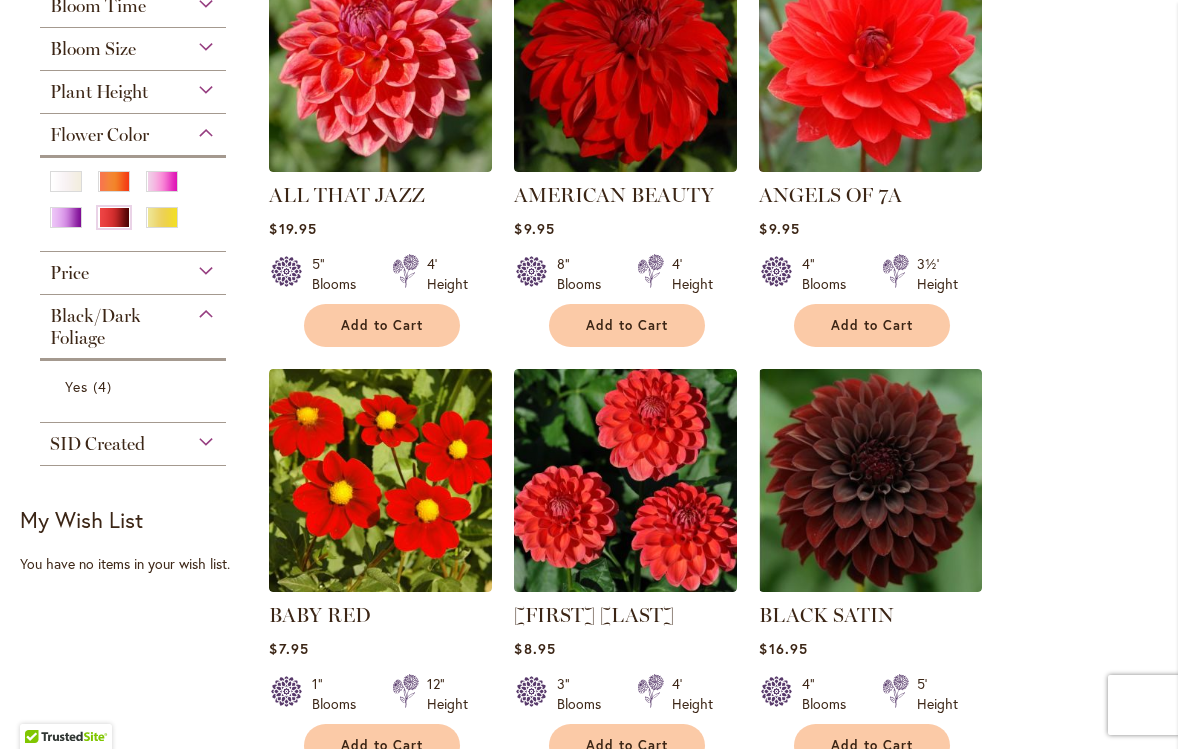 click on "Black/Dark Foliage" at bounding box center (133, 322) 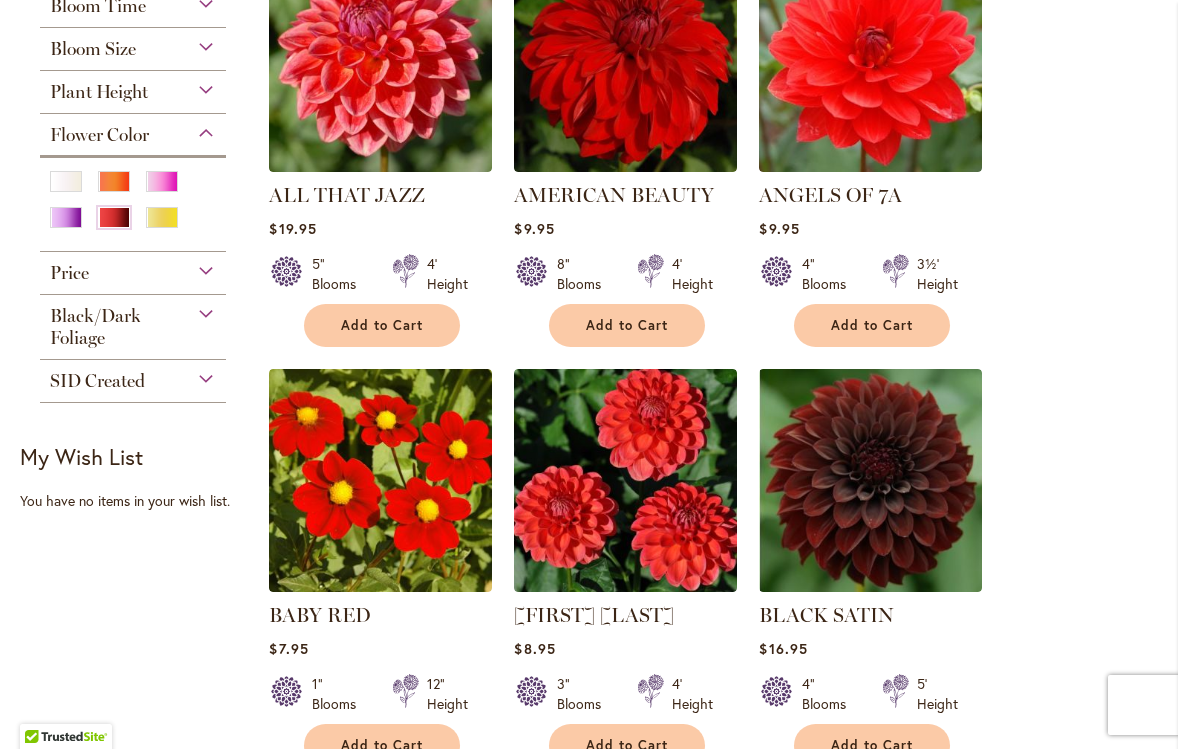 click on "Black/Dark Foliage" at bounding box center [133, 322] 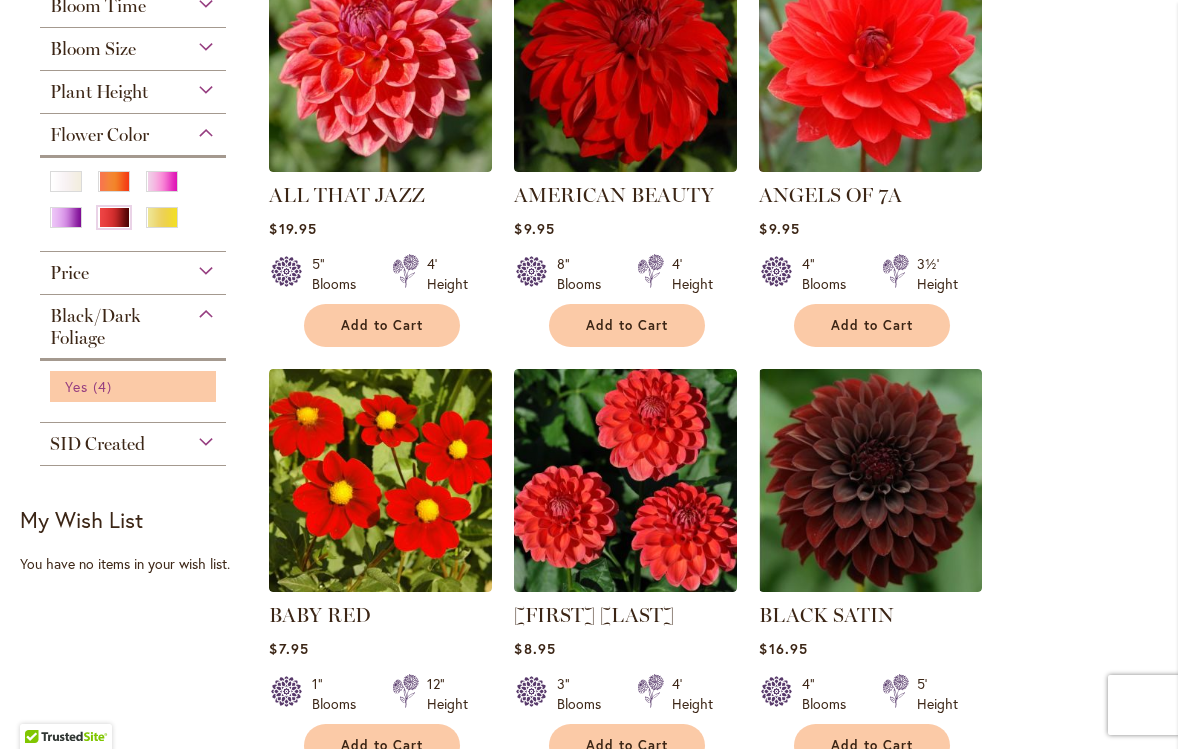 click on "Yes" at bounding box center [76, 386] 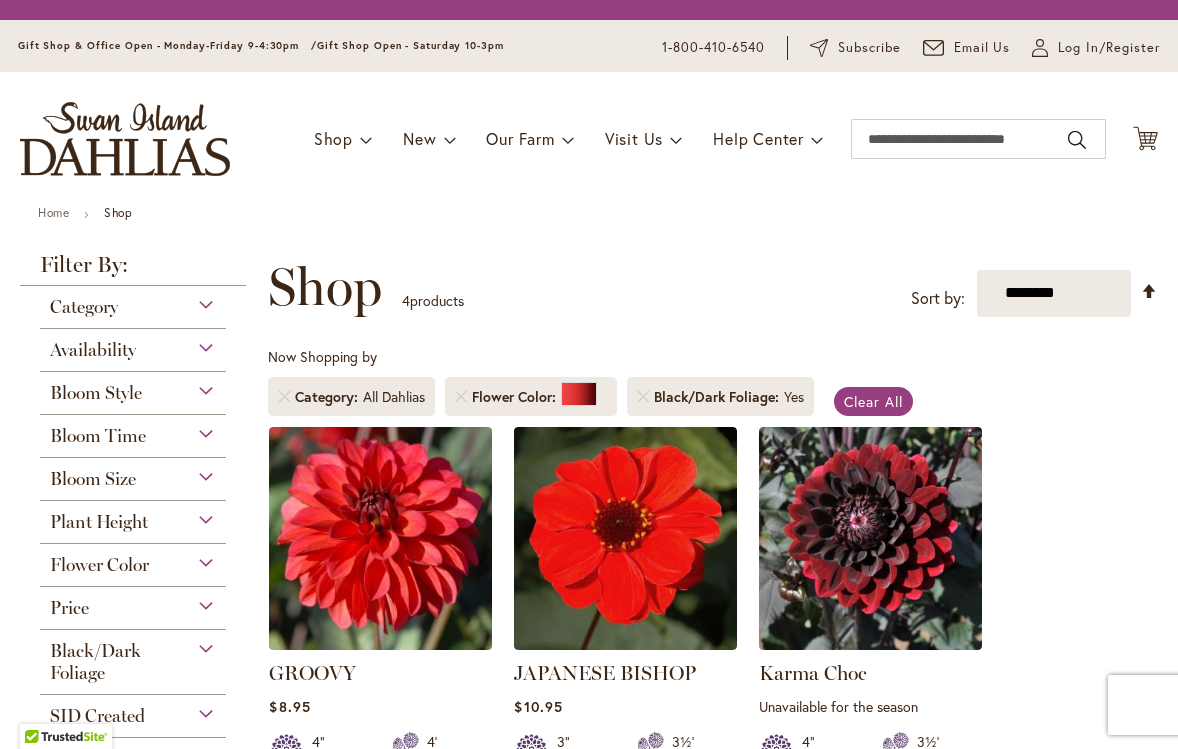 scroll, scrollTop: 0, scrollLeft: 0, axis: both 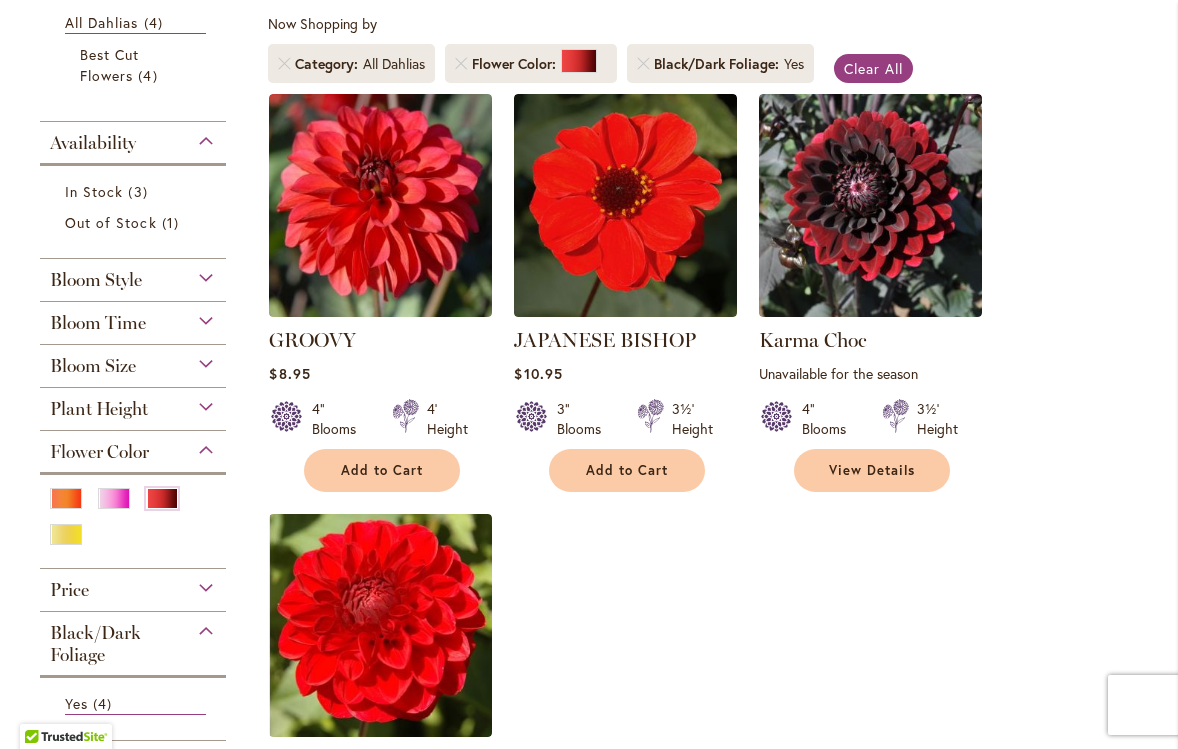 click on "Flower Color" at bounding box center (133, 447) 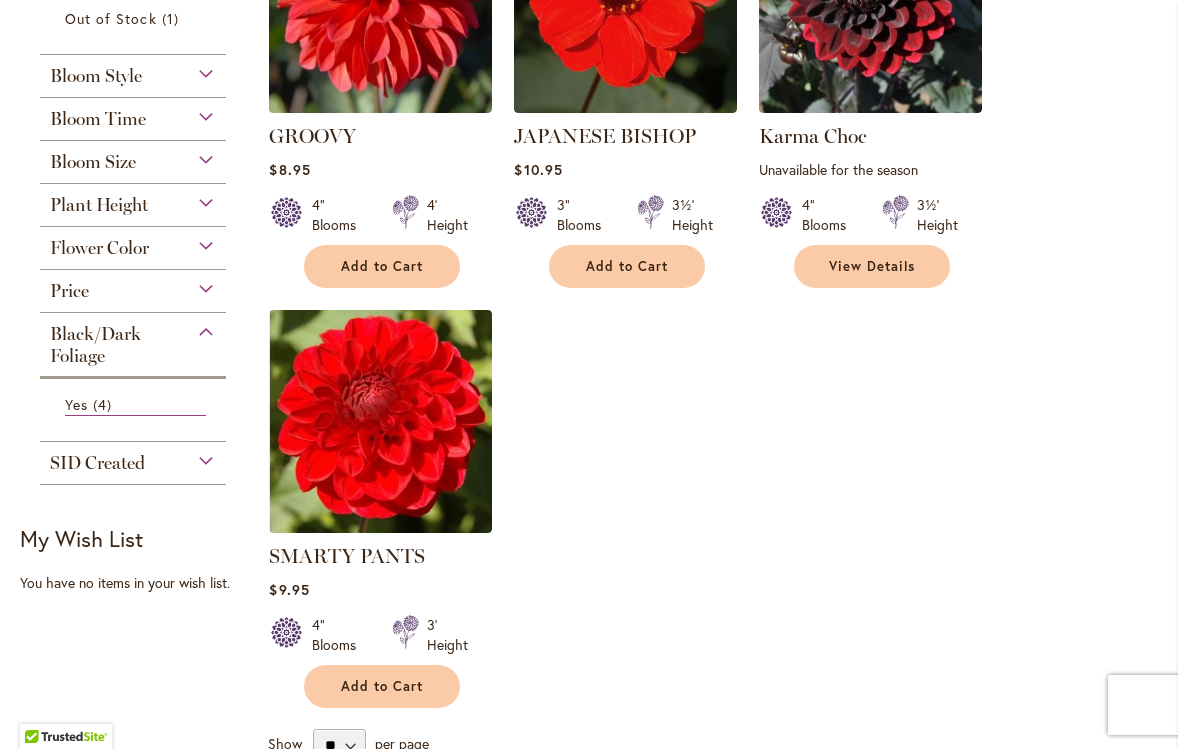 scroll, scrollTop: 559, scrollLeft: 0, axis: vertical 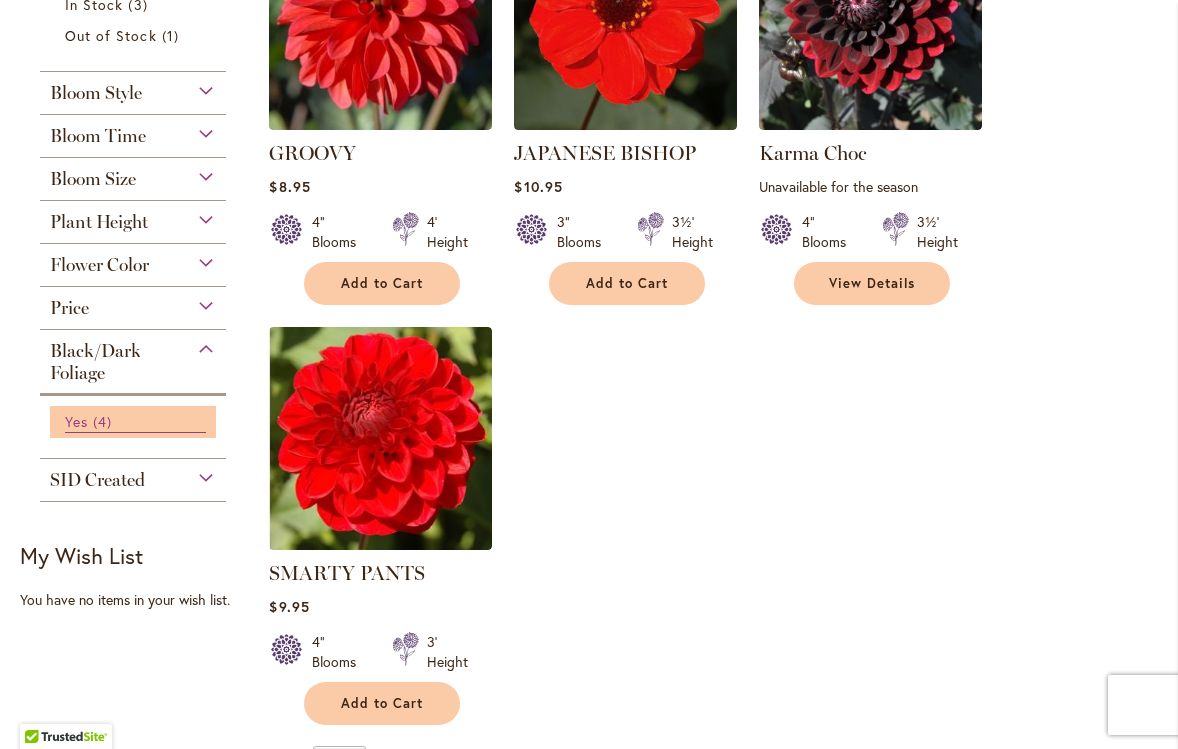 click on "Yes" at bounding box center (76, 421) 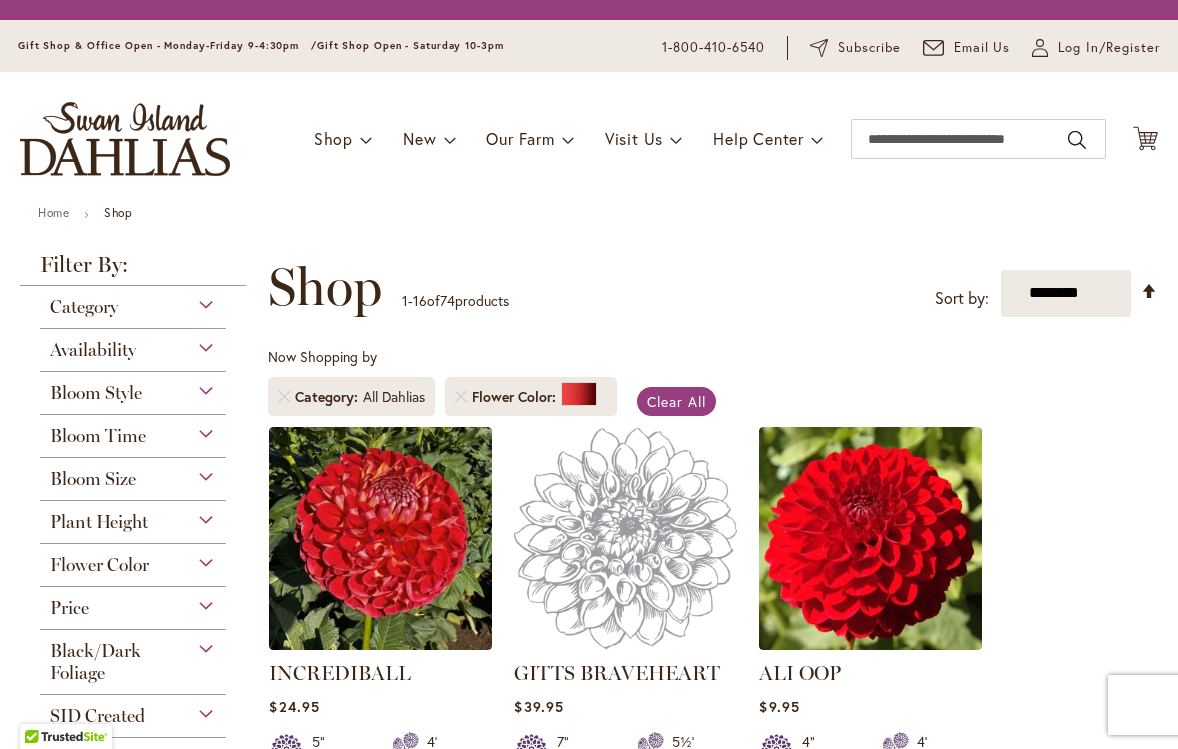 scroll, scrollTop: 0, scrollLeft: 0, axis: both 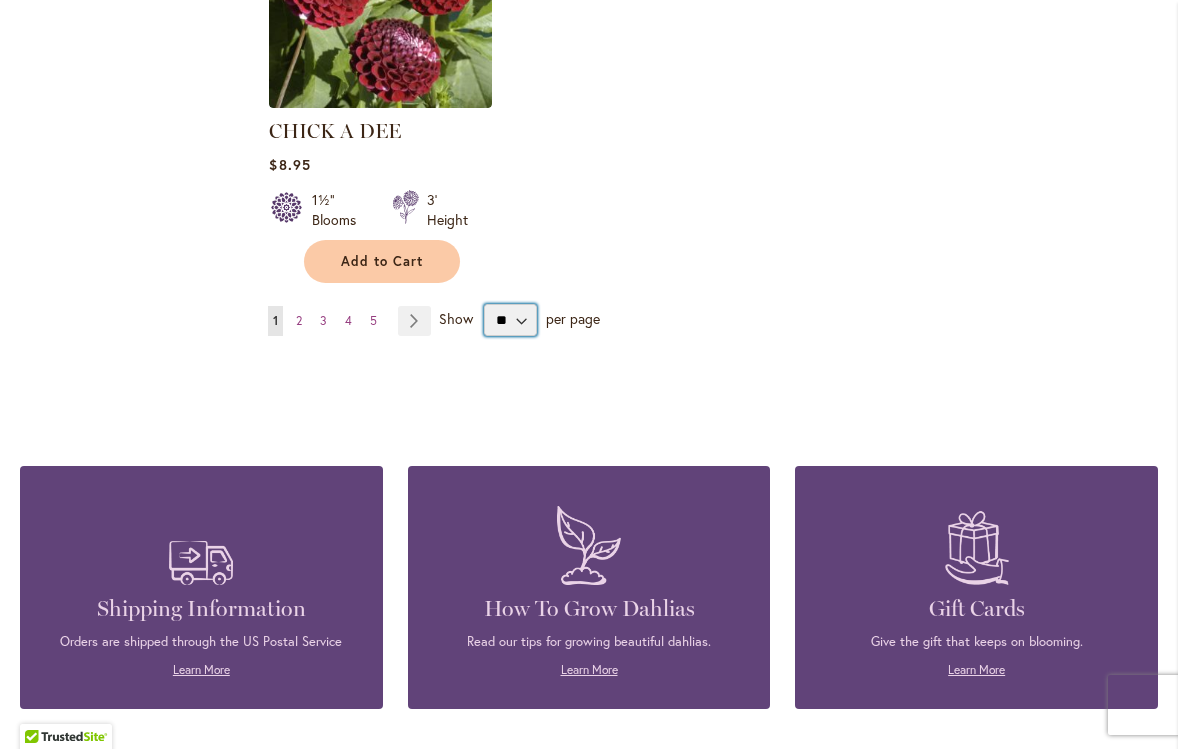 click on "**
**
**
**" at bounding box center [510, 320] 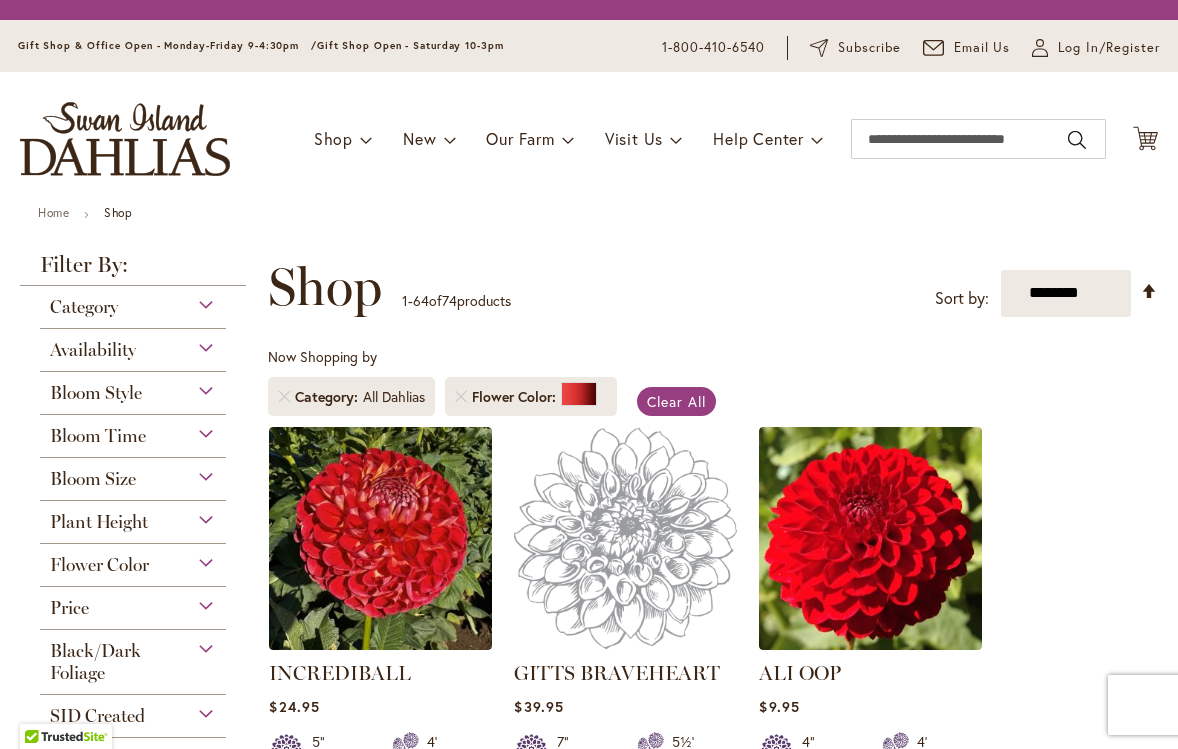 scroll, scrollTop: 0, scrollLeft: 0, axis: both 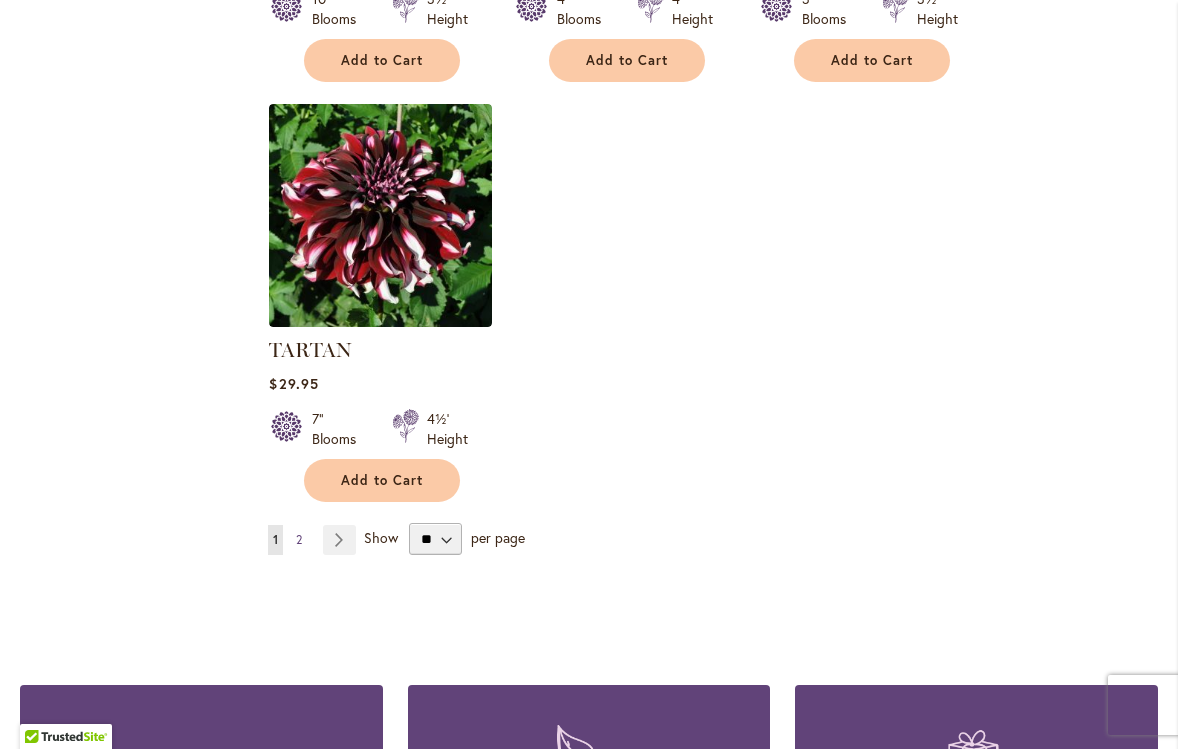 click on "Page
2" at bounding box center (299, 540) 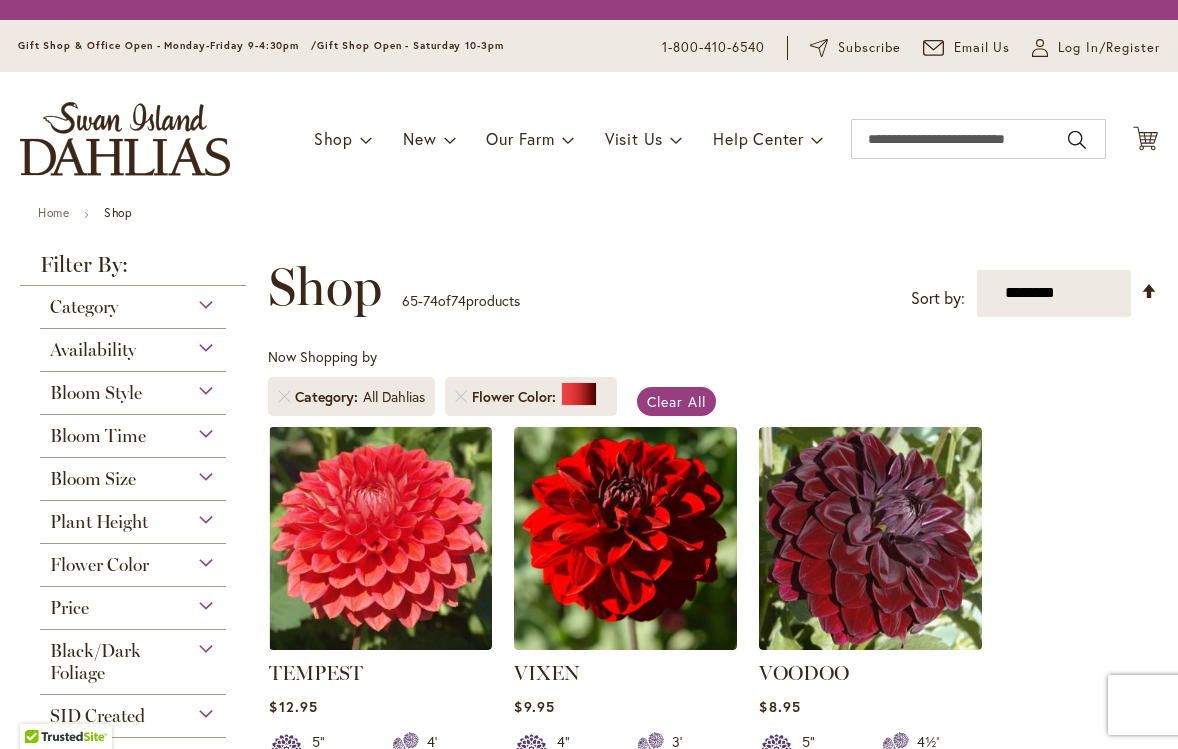 scroll, scrollTop: 0, scrollLeft: 0, axis: both 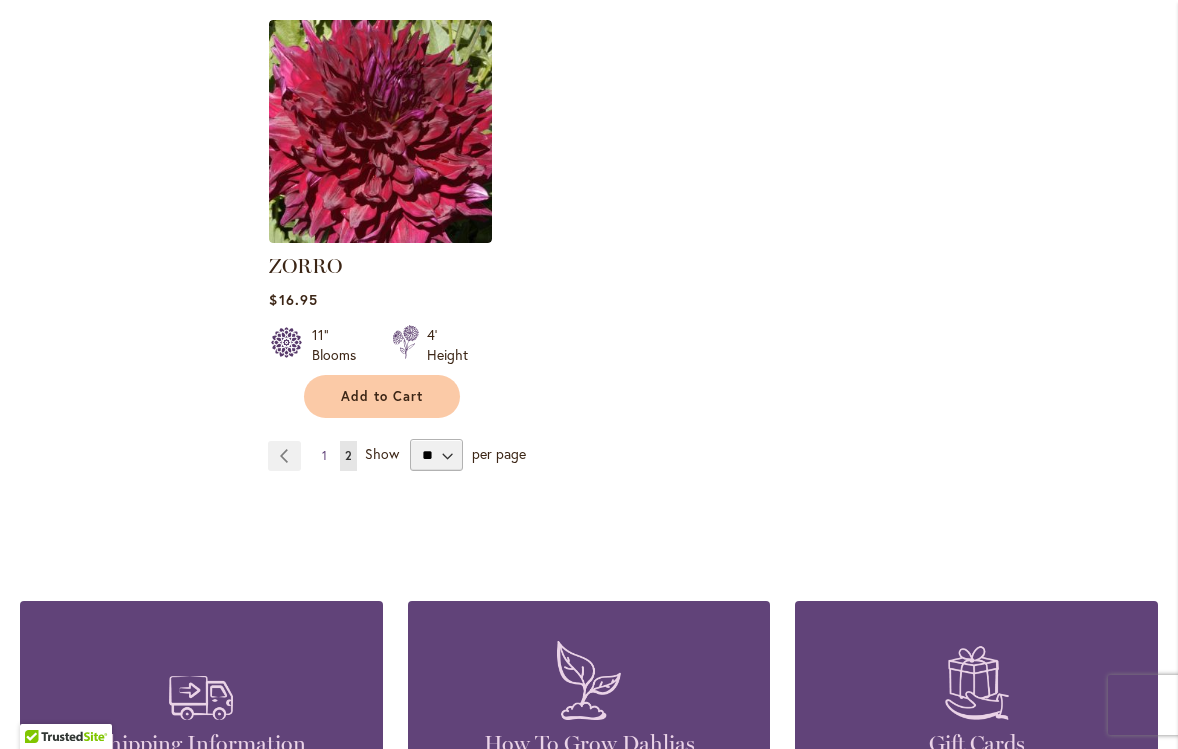 click on "1" at bounding box center (324, 455) 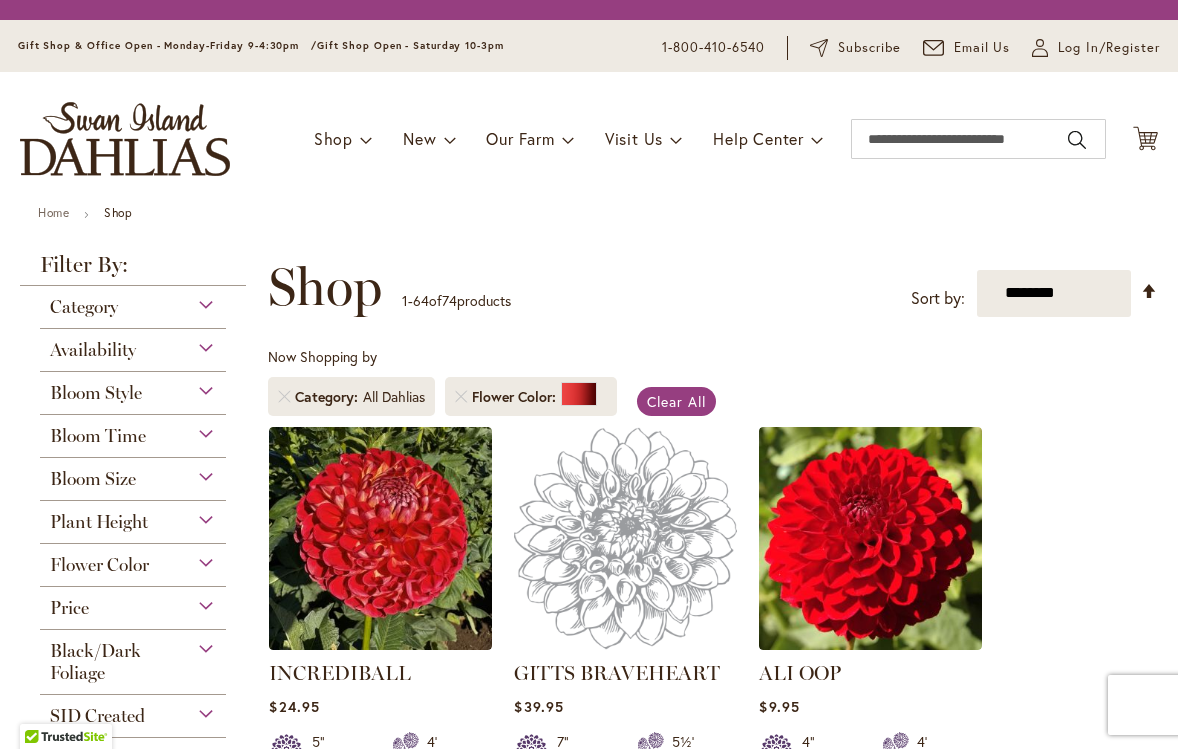 scroll, scrollTop: 0, scrollLeft: 0, axis: both 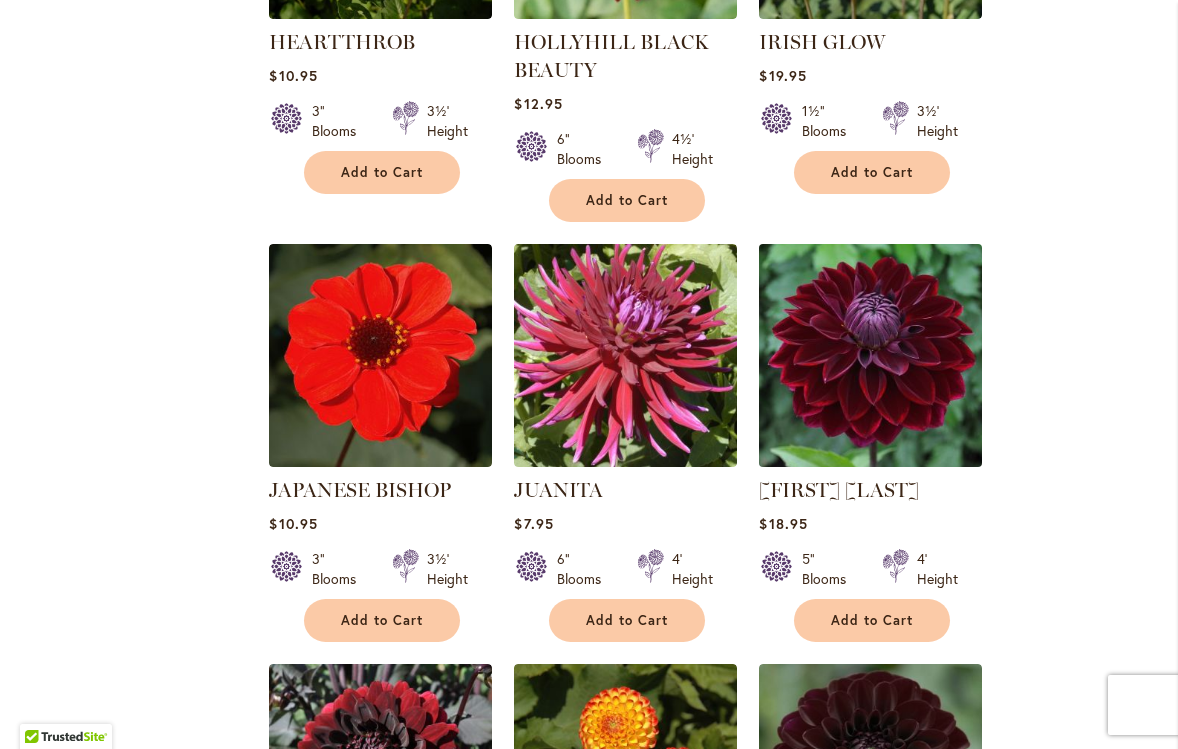 click at bounding box center [871, 355] 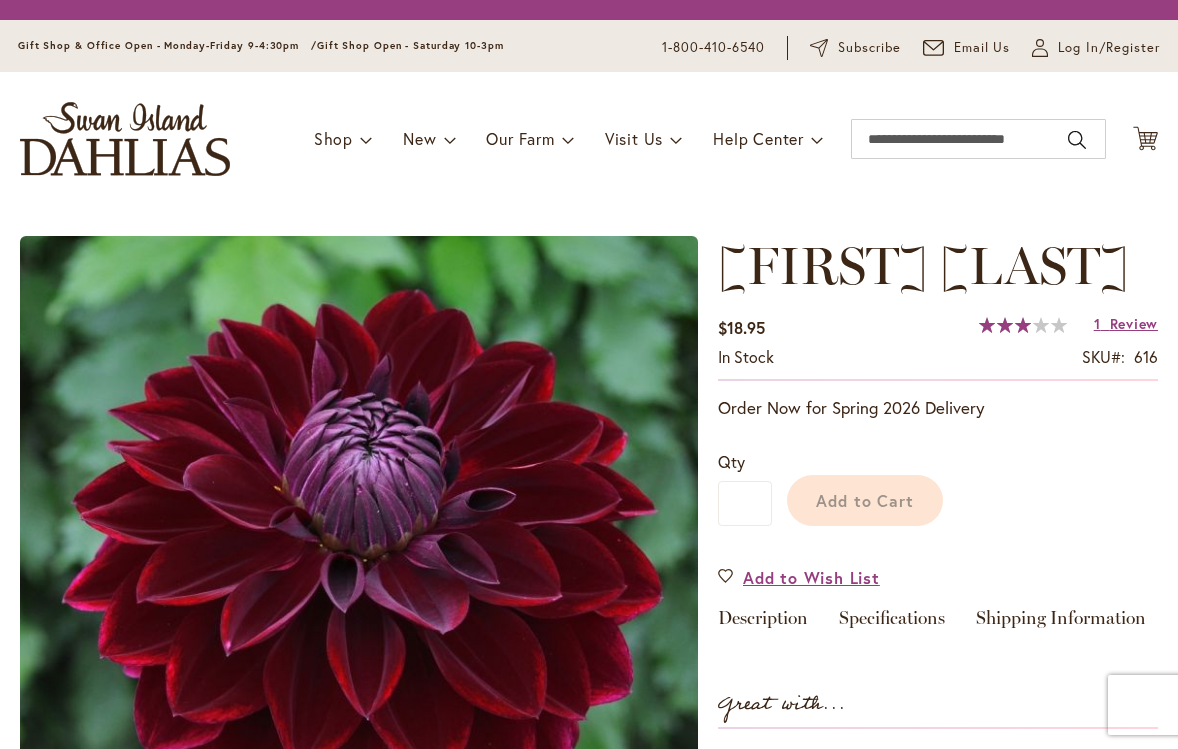 scroll, scrollTop: 0, scrollLeft: 0, axis: both 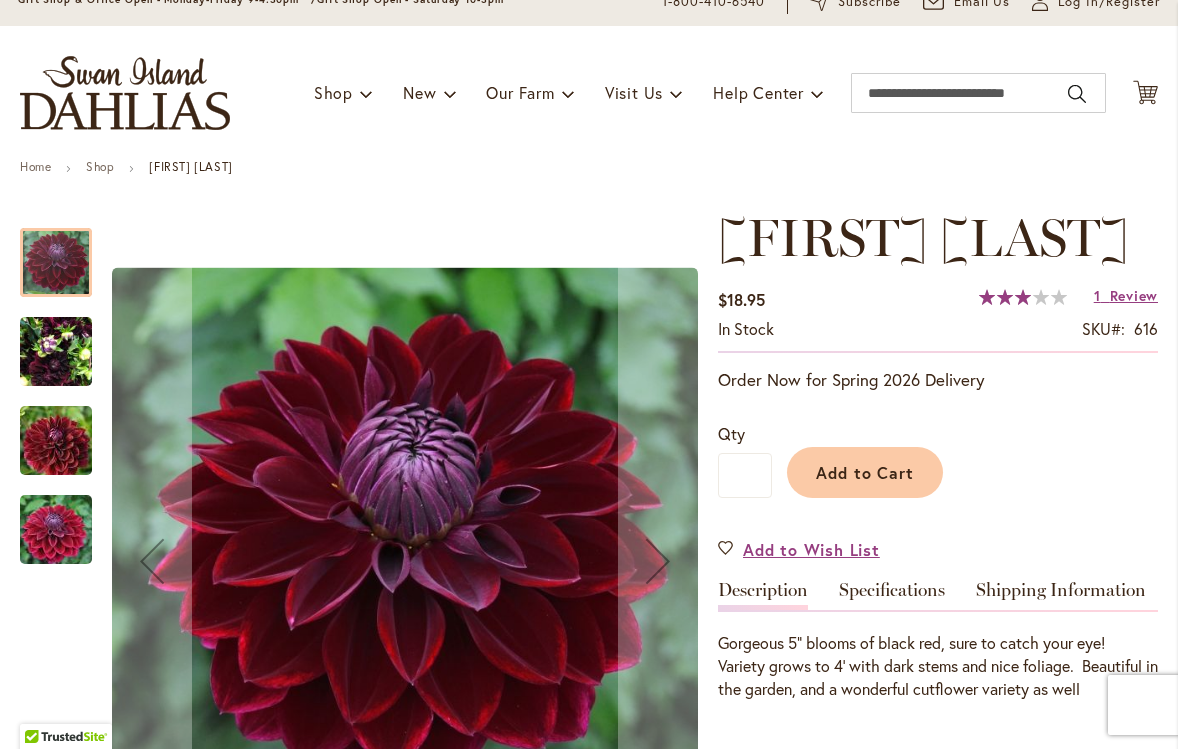click at bounding box center [56, 441] 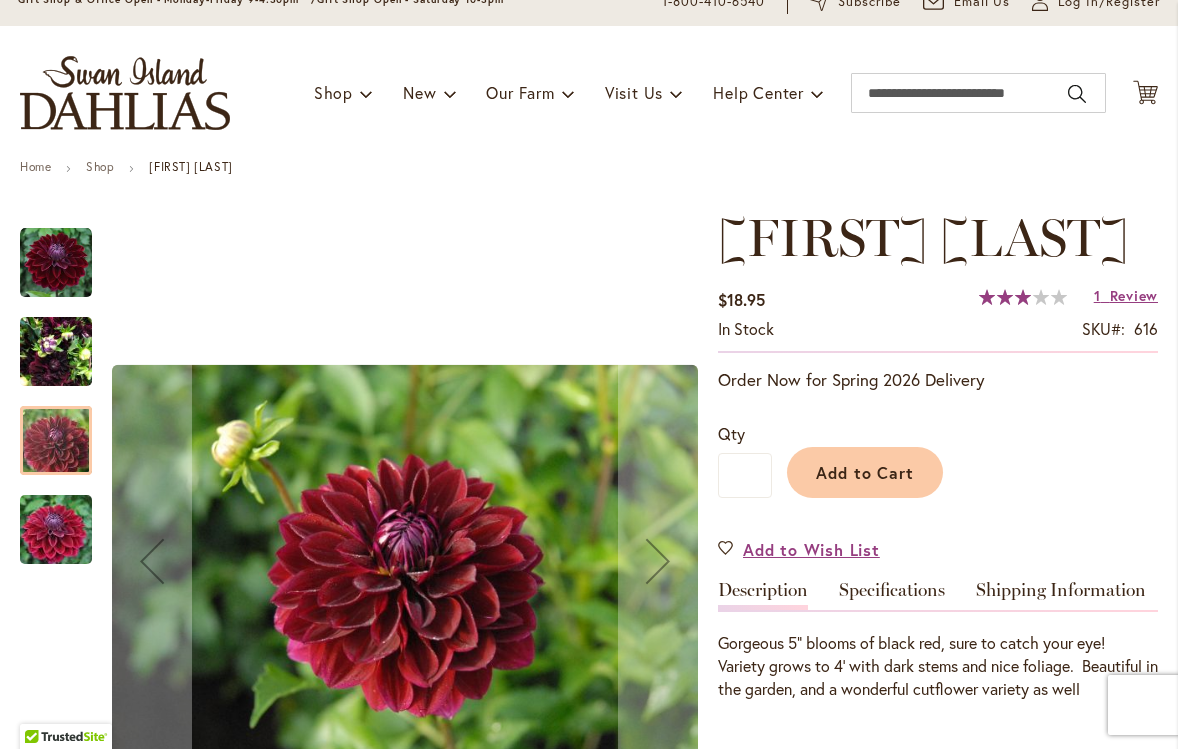 click at bounding box center (56, 530) 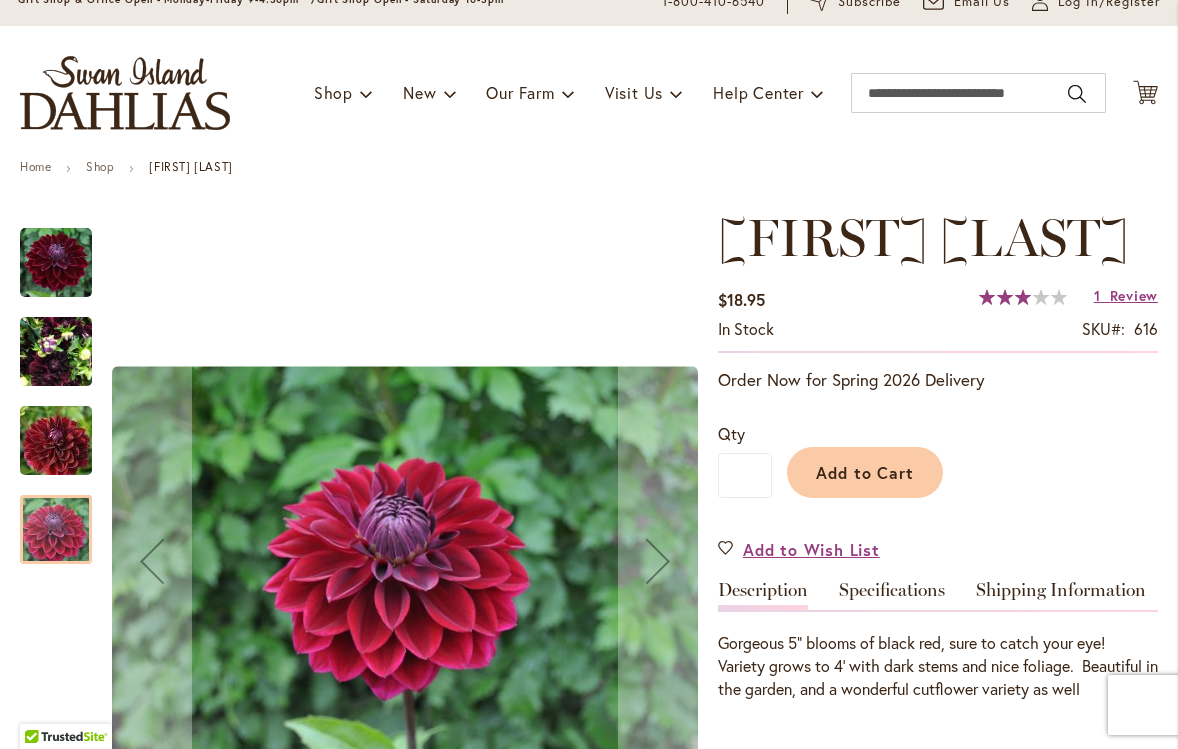 scroll, scrollTop: 0, scrollLeft: 0, axis: both 